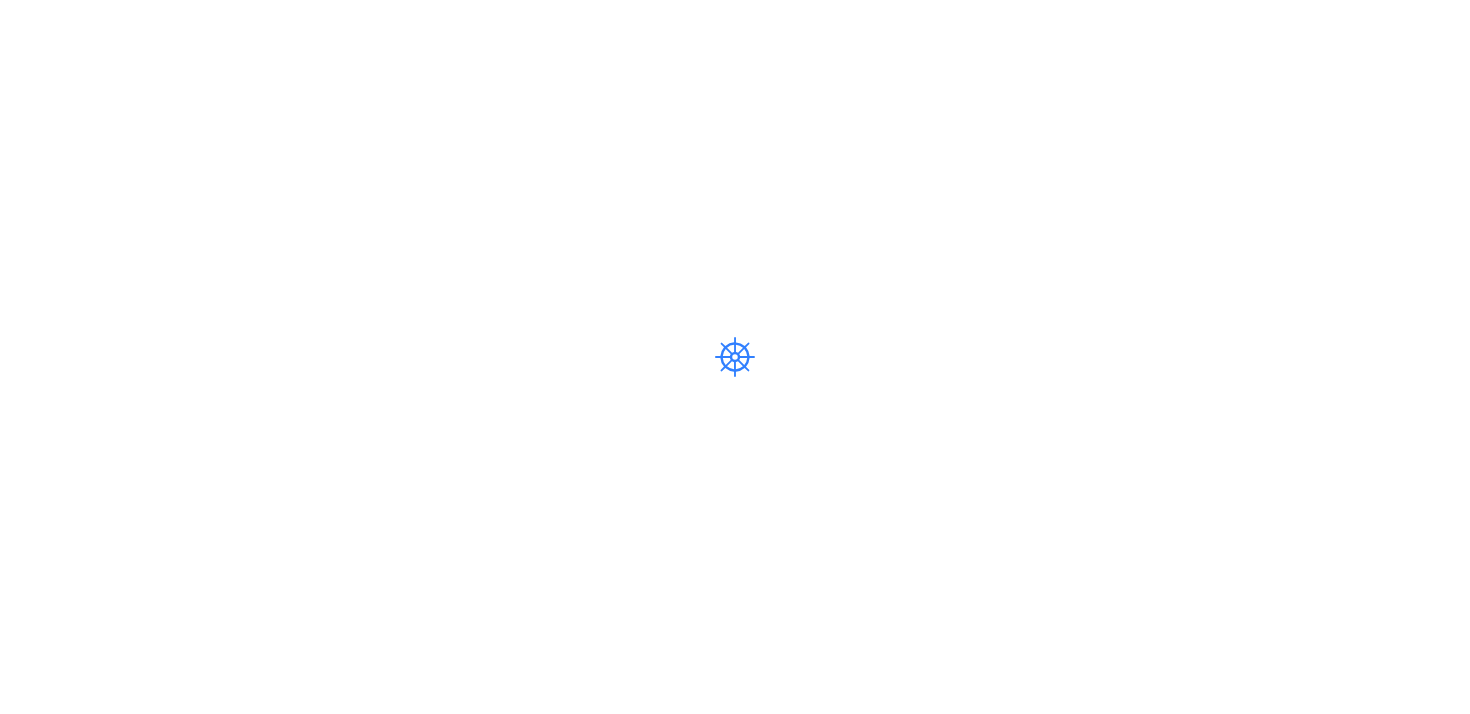 scroll, scrollTop: 0, scrollLeft: 0, axis: both 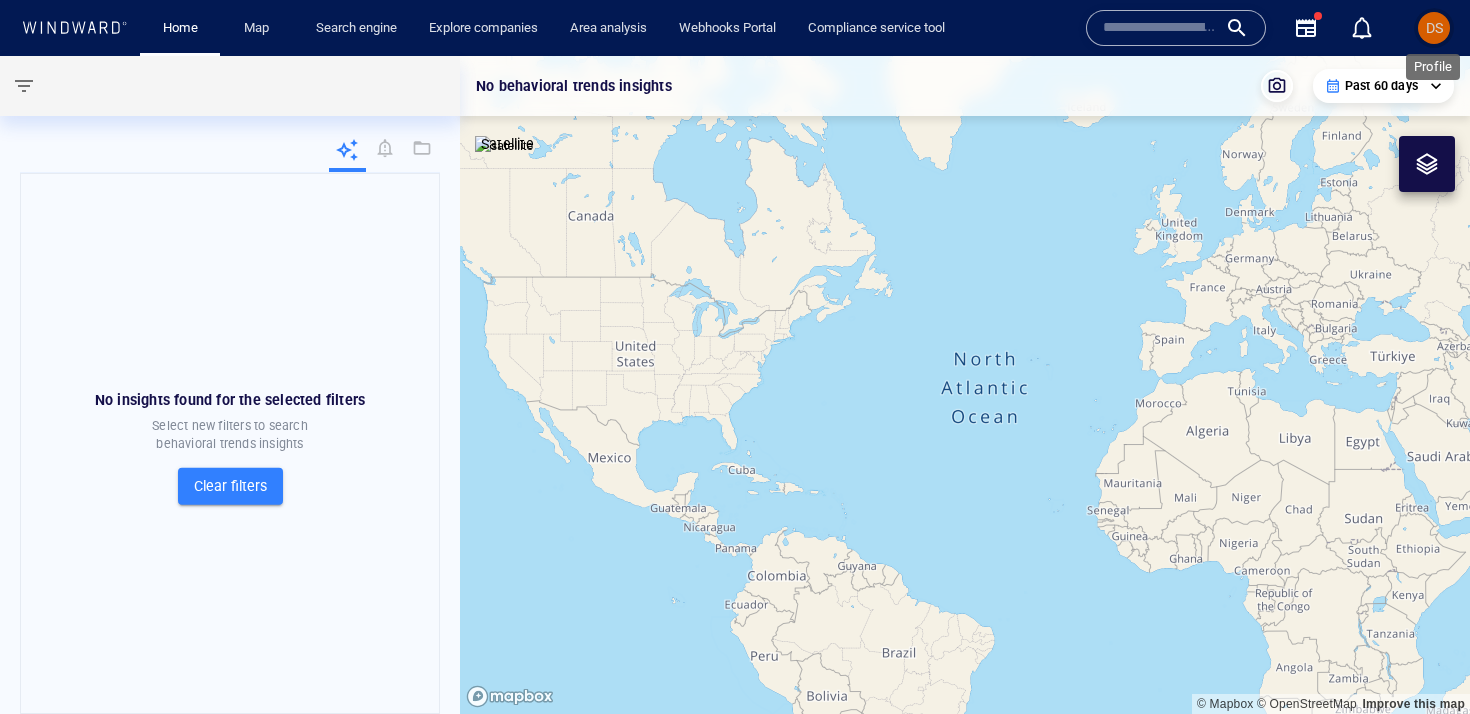 click on "DS" at bounding box center (1434, 28) 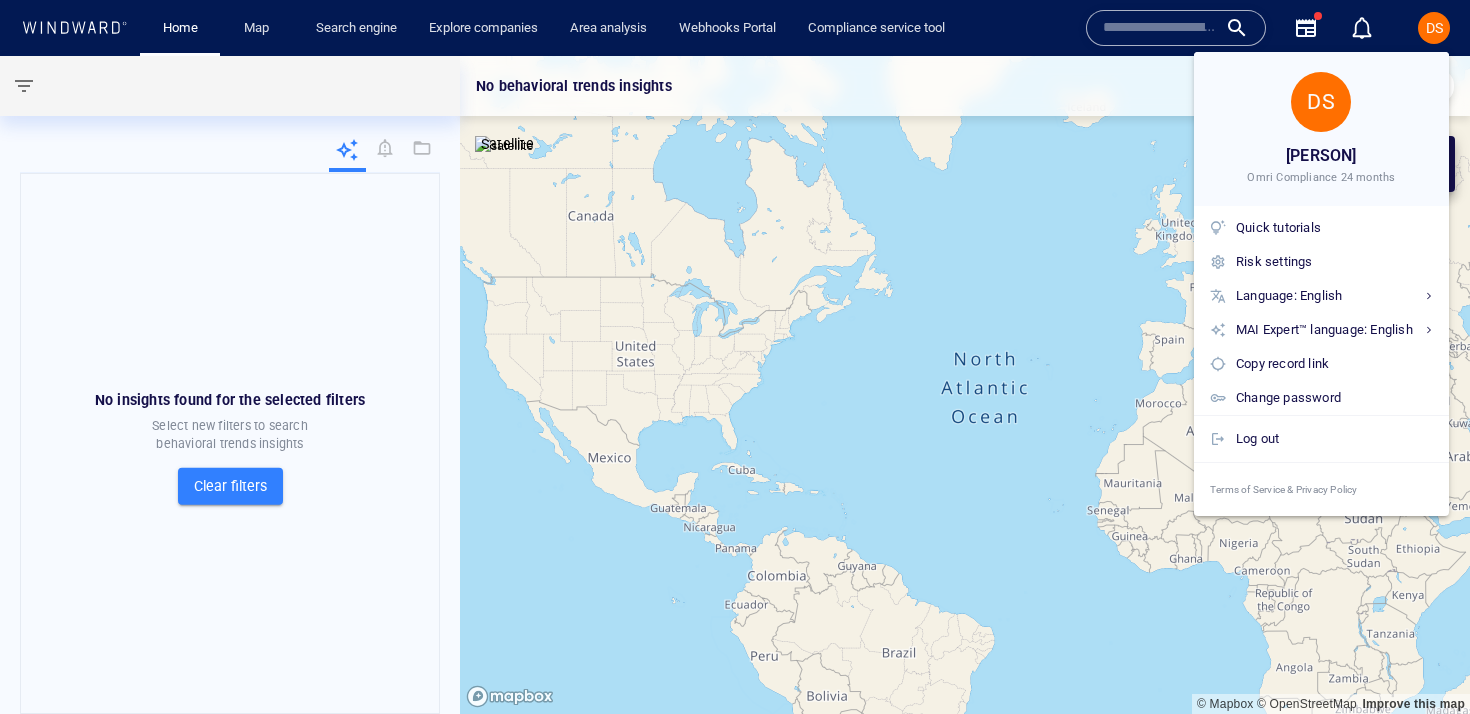 click at bounding box center [735, 357] 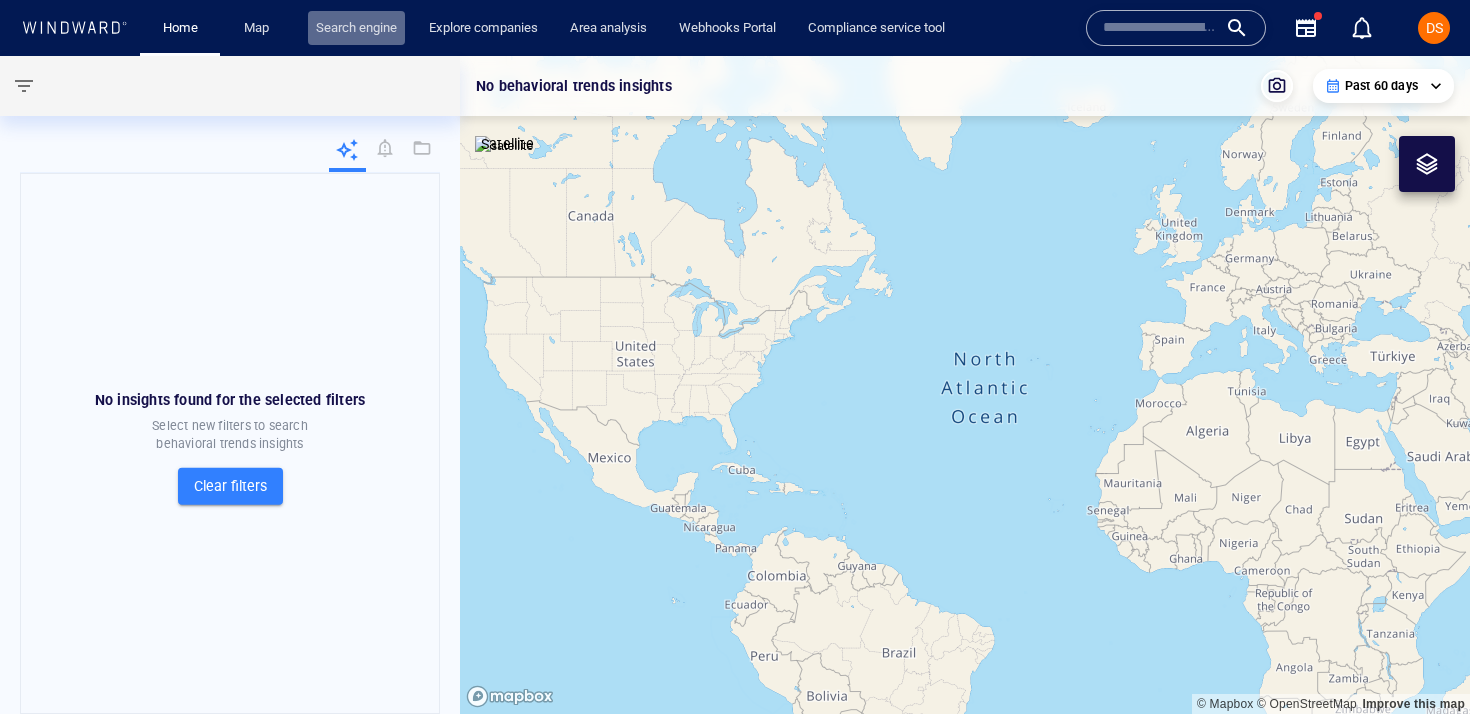 click on "Search engine" at bounding box center [356, 28] 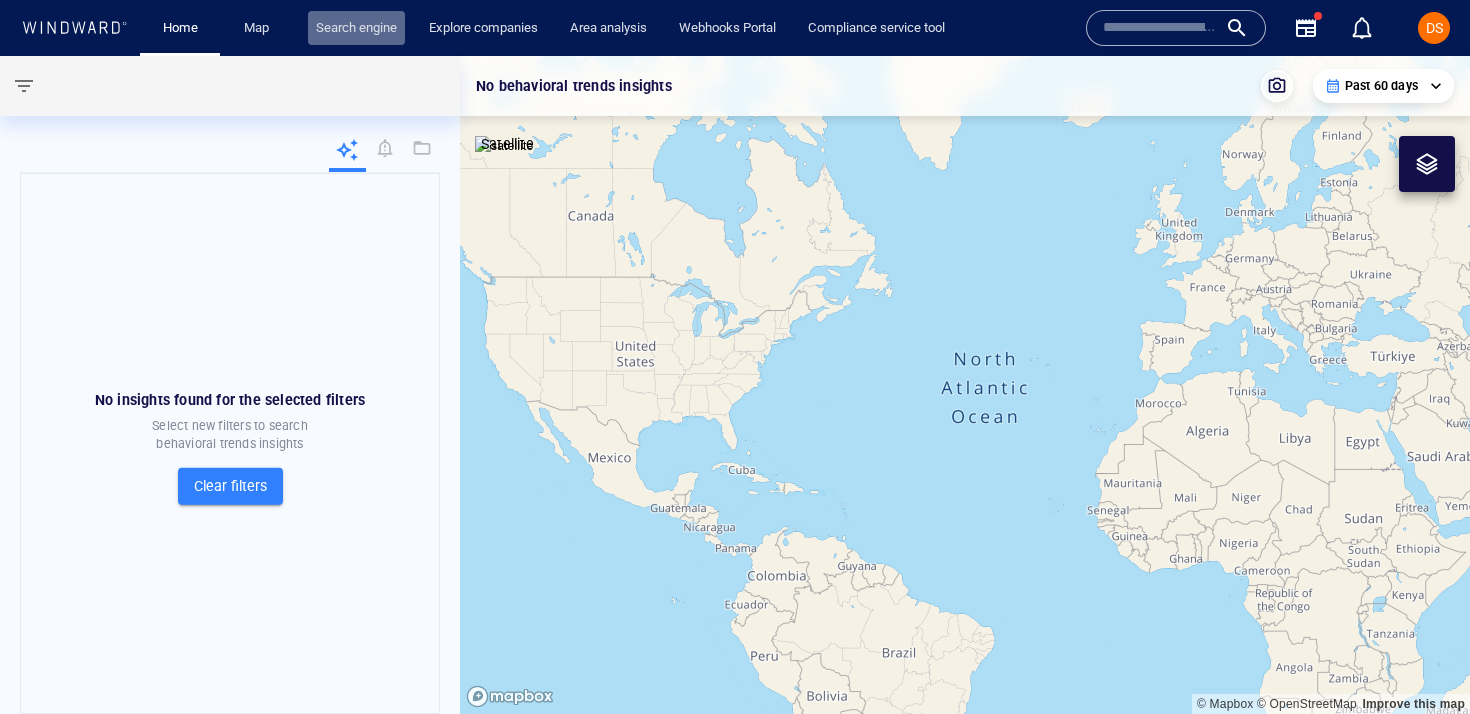 scroll, scrollTop: 0, scrollLeft: 0, axis: both 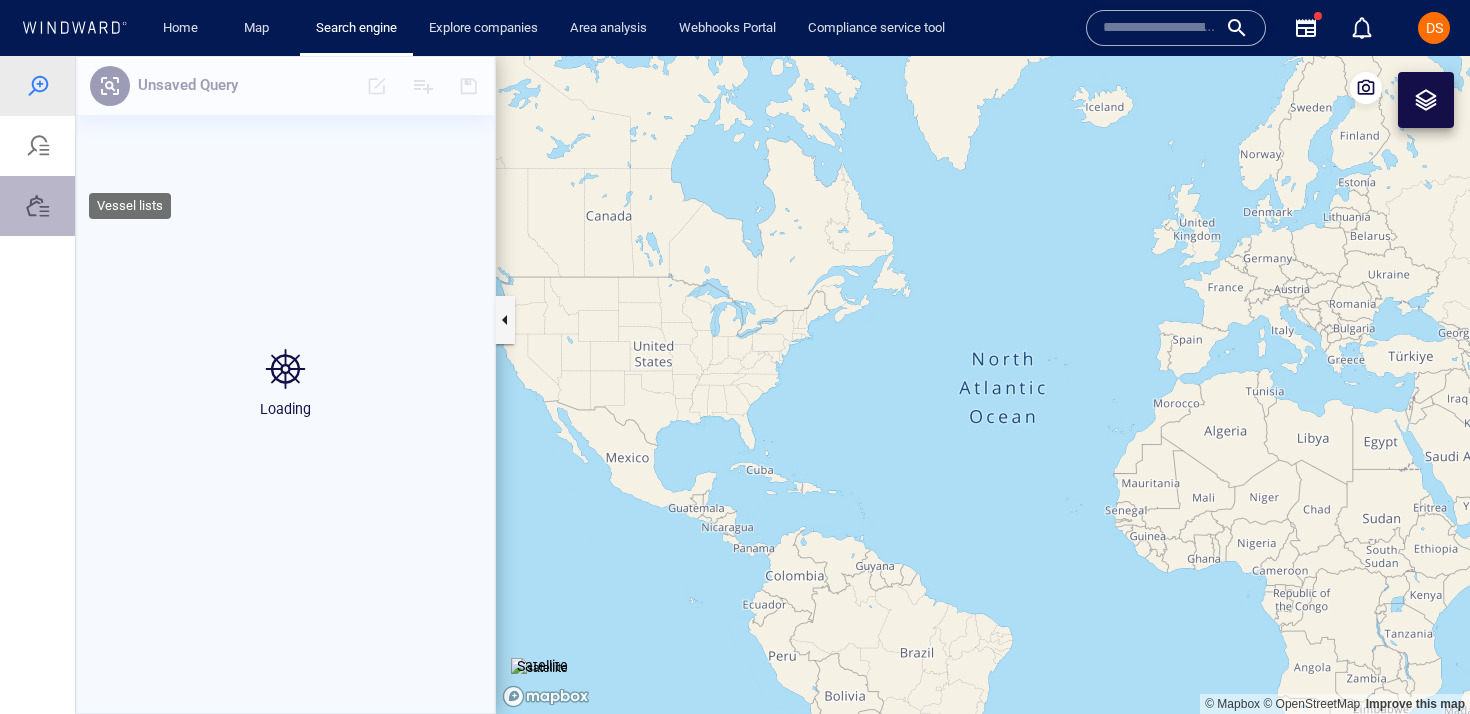 click at bounding box center [38, 206] 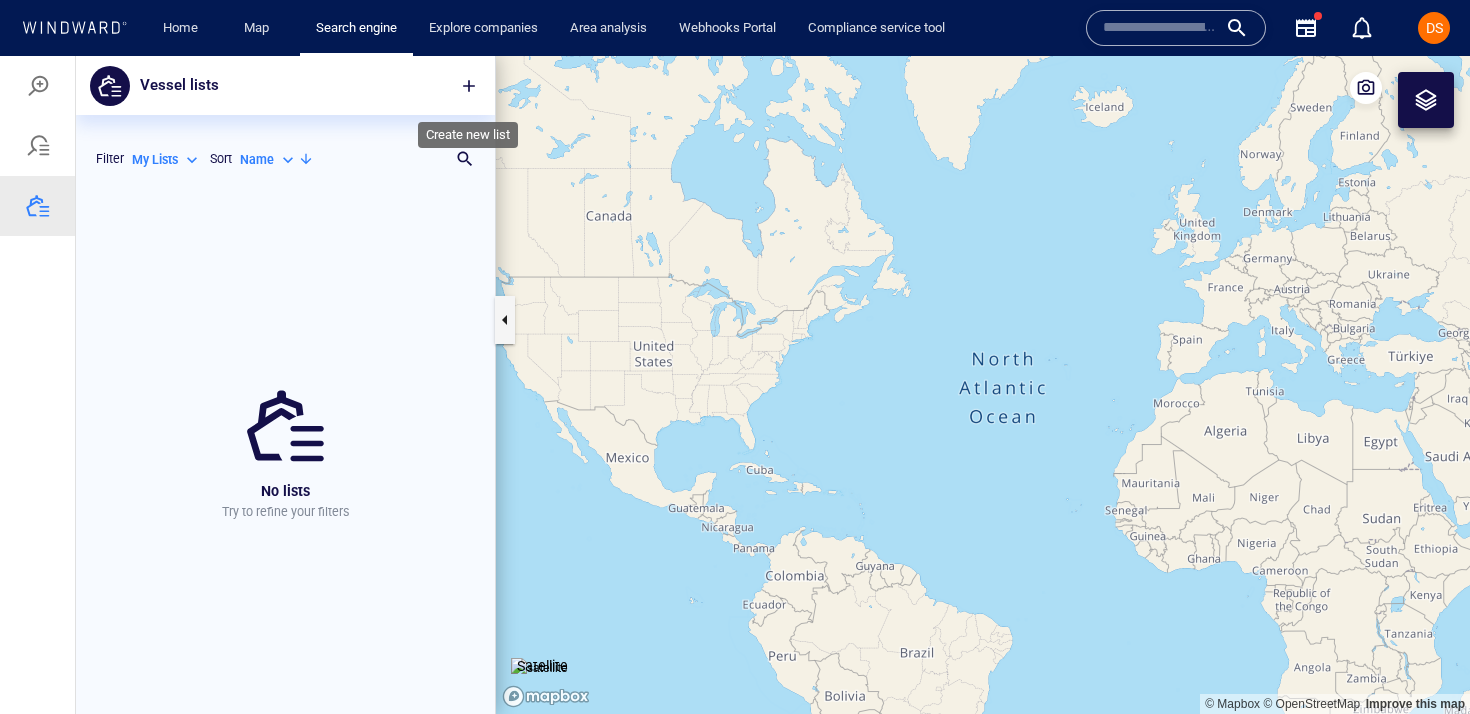 click at bounding box center [469, 86] 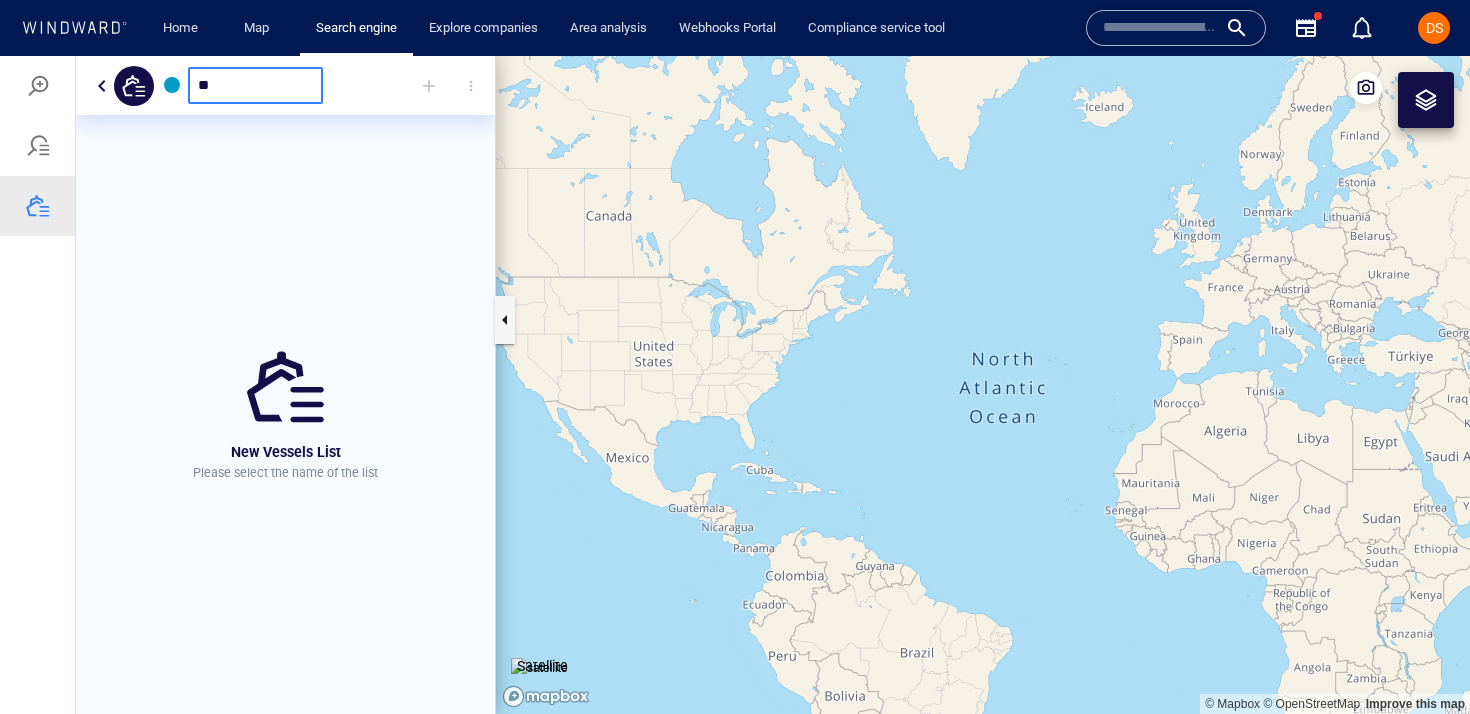 type on "*" 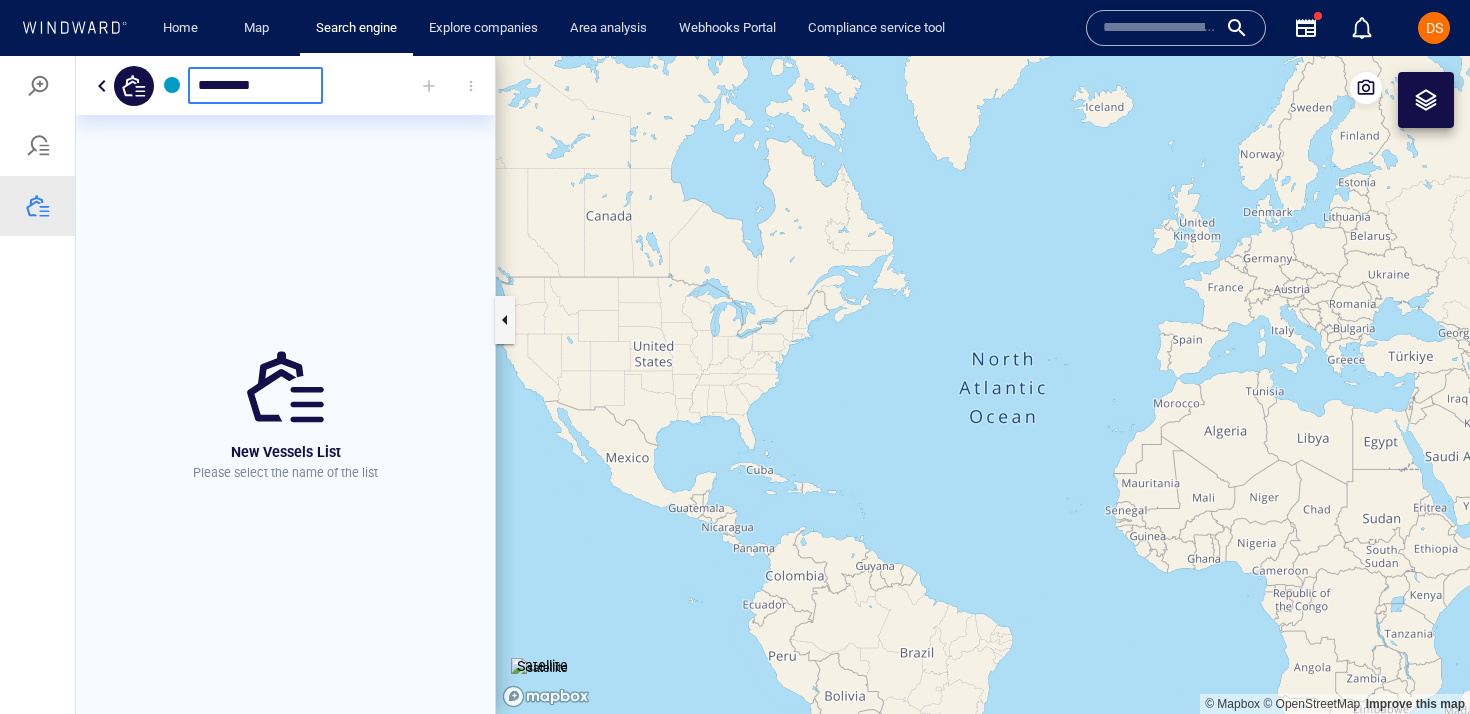 type on "*********" 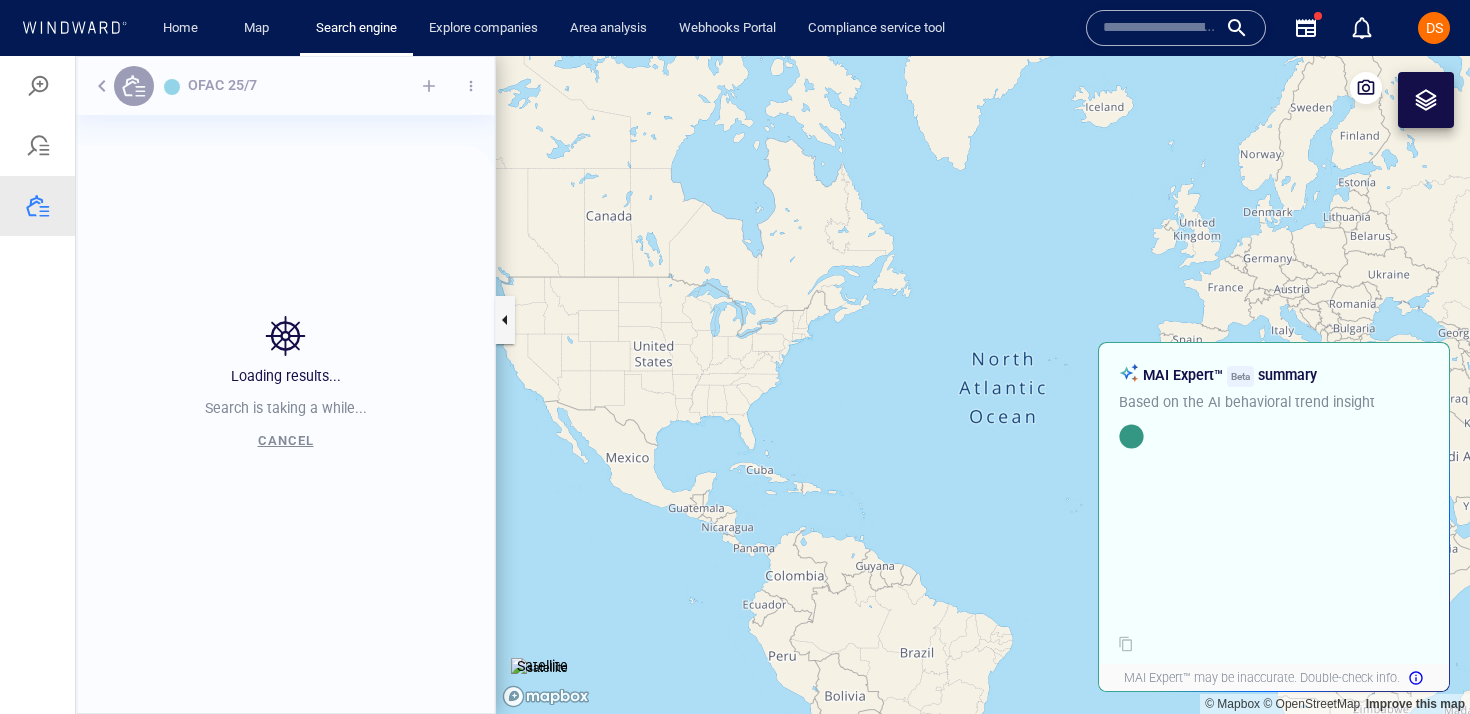 scroll, scrollTop: 1, scrollLeft: 1, axis: both 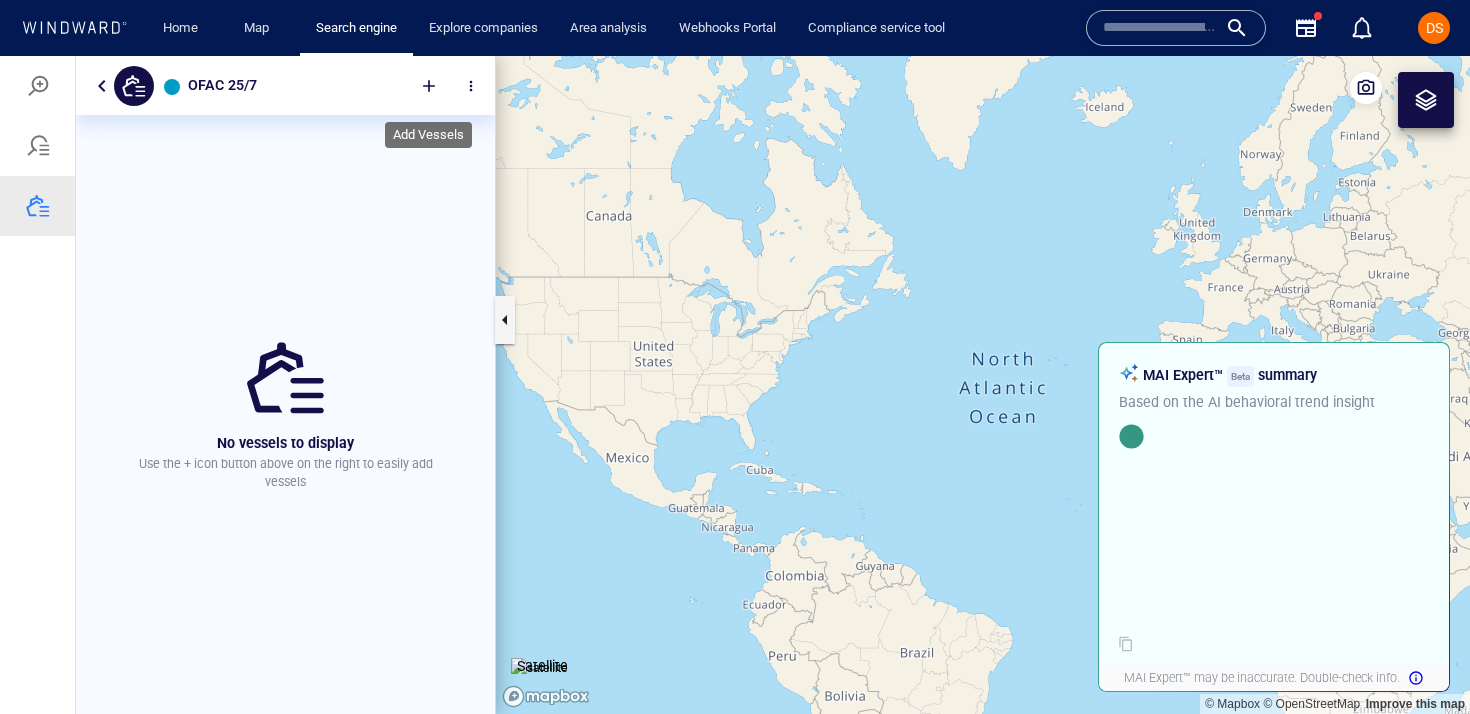 click at bounding box center (429, 86) 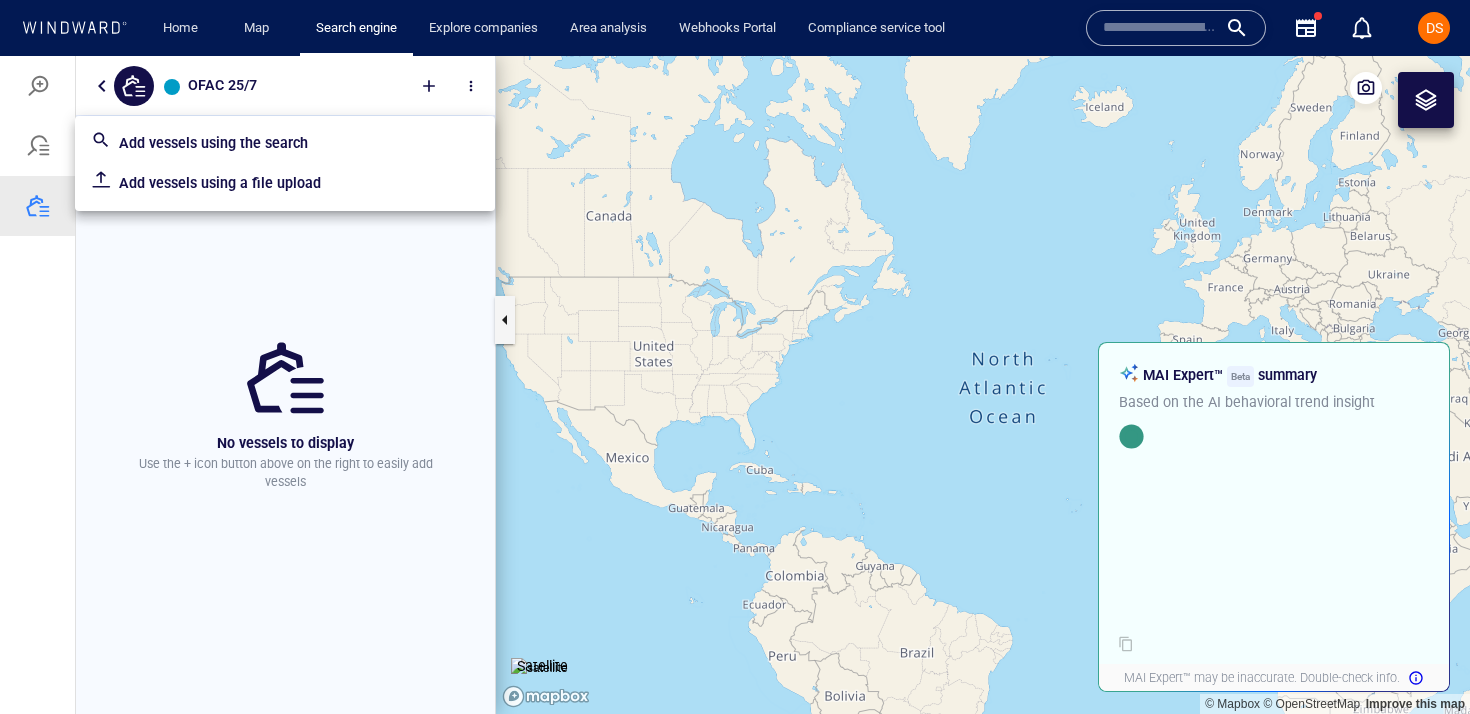 click on "Add vessels using a file upload" at bounding box center (299, 183) 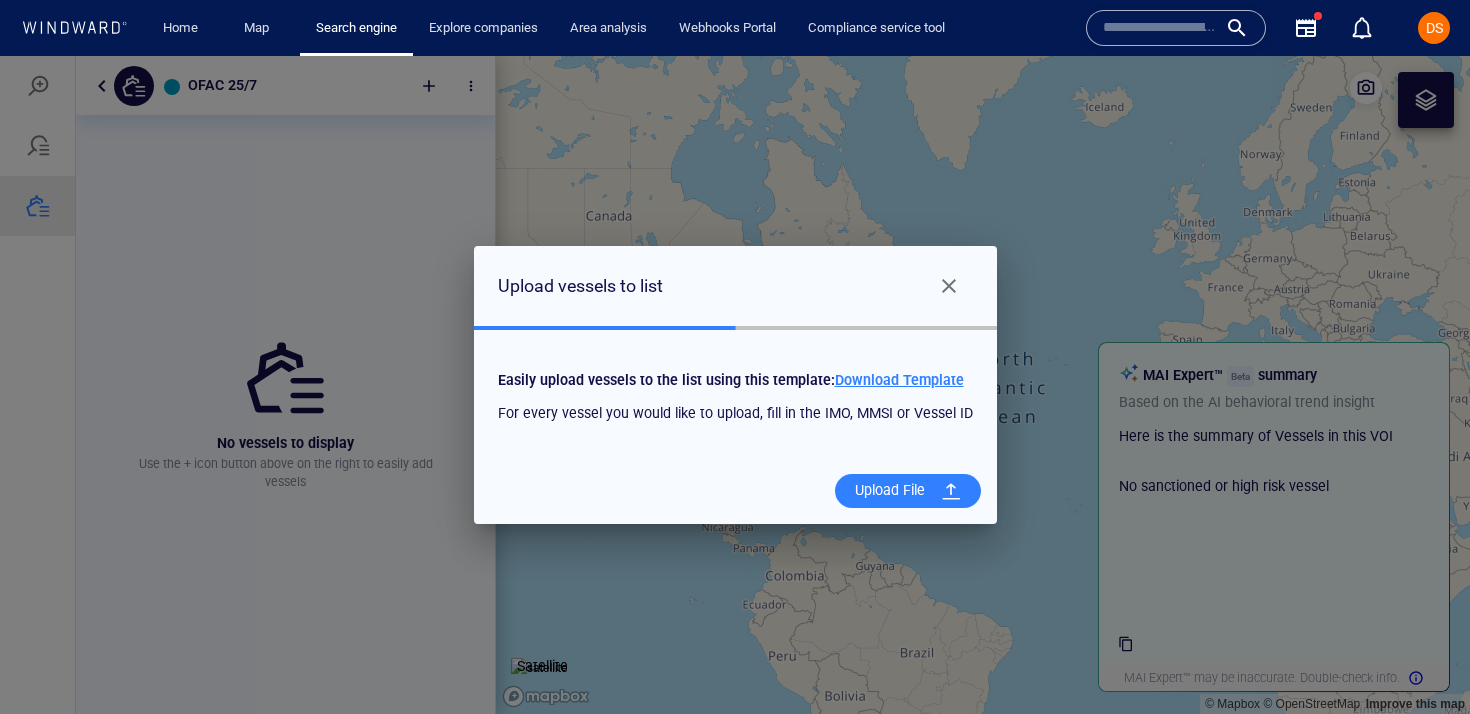 click on "Upload File" at bounding box center (890, 490) 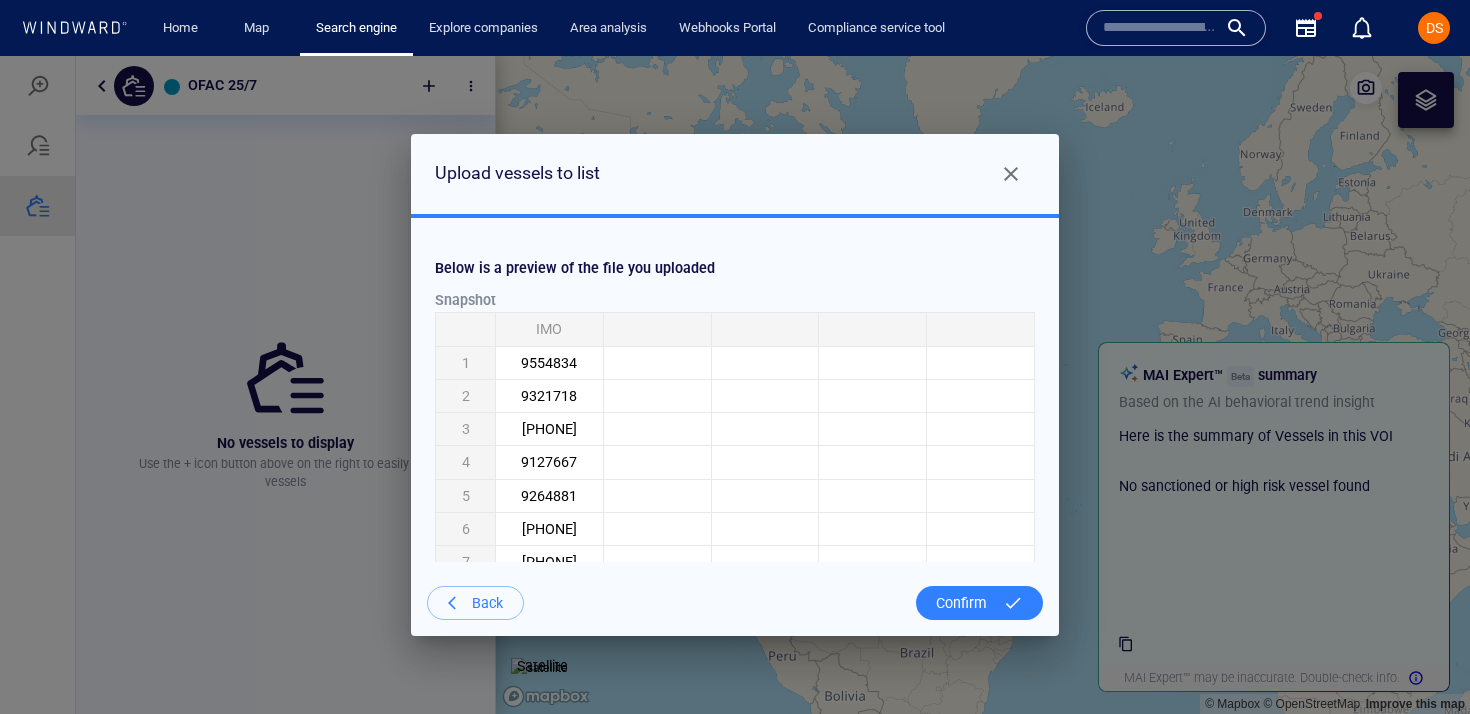 click on "Confirm" at bounding box center (961, 603) 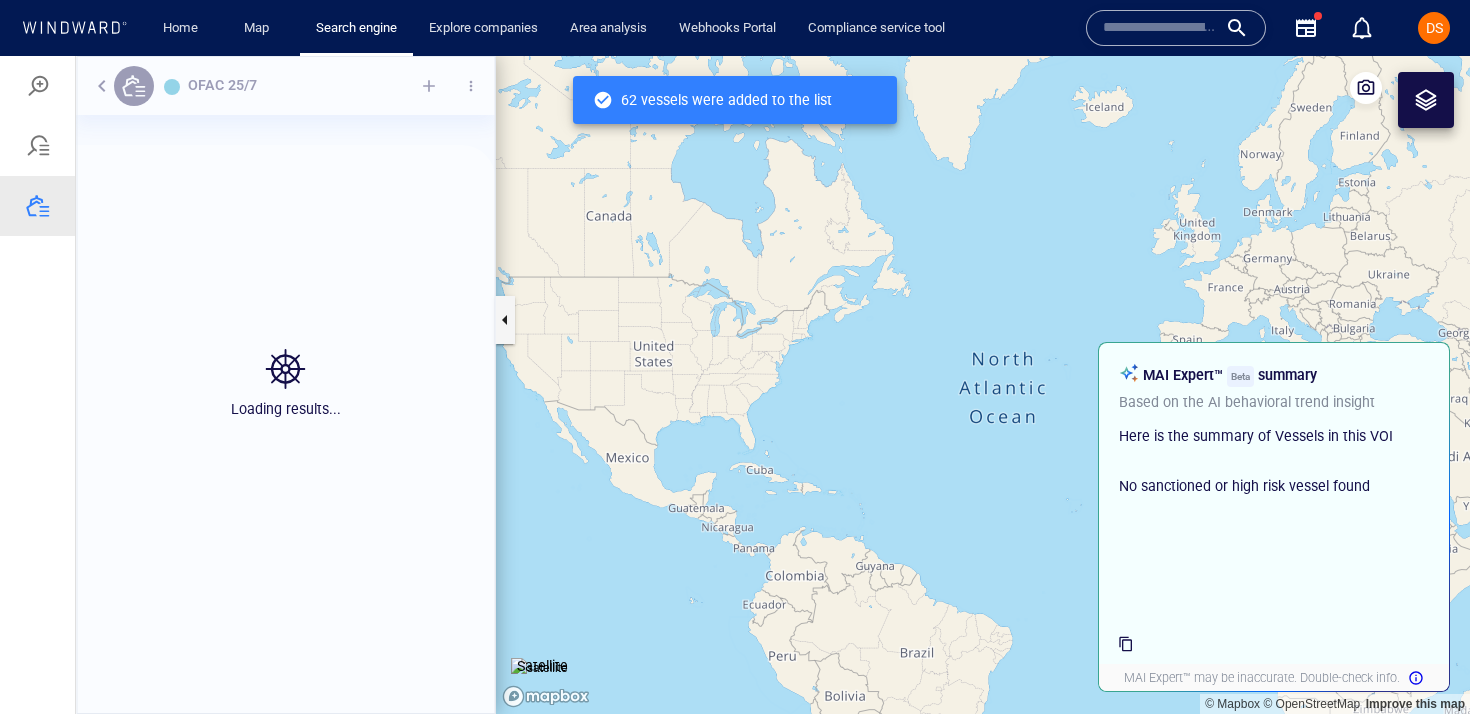 scroll, scrollTop: 1, scrollLeft: 1, axis: both 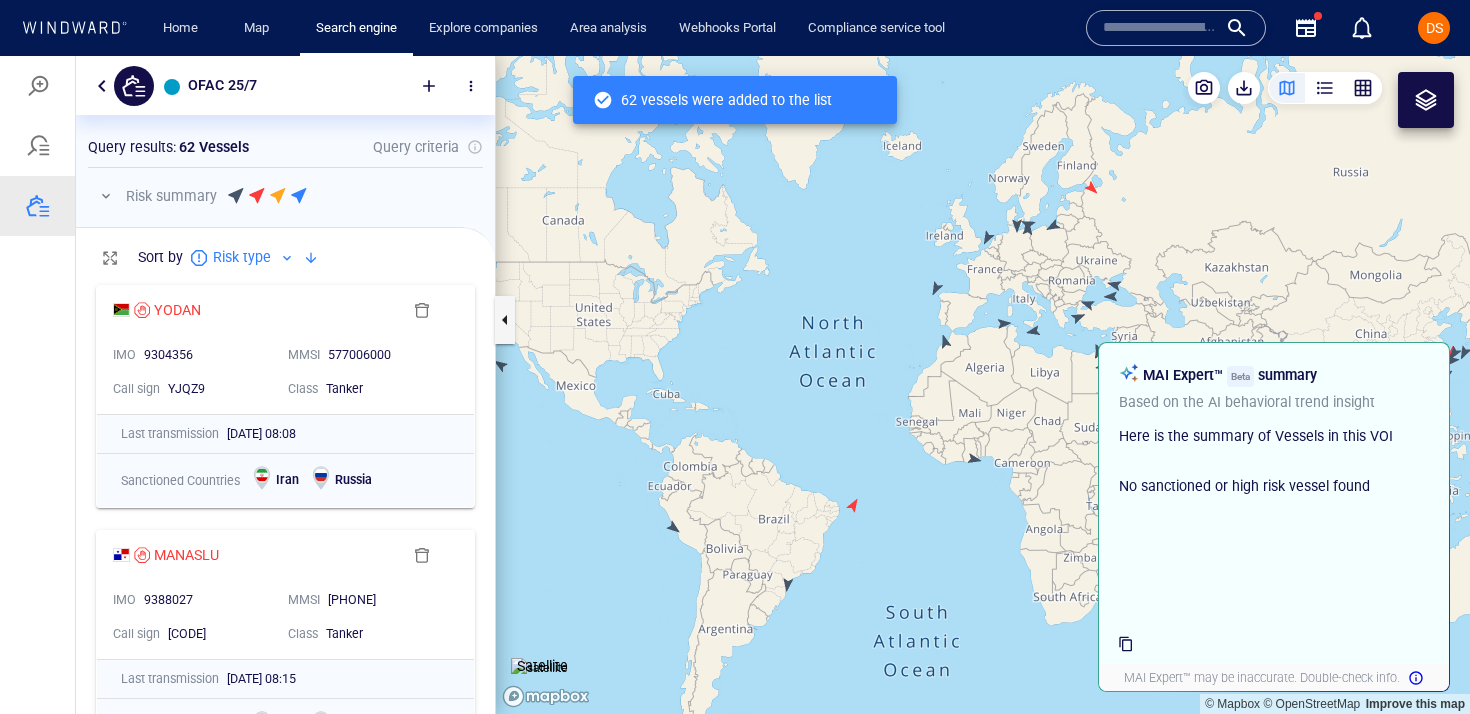 click on "Risk summary" at bounding box center [285, 196] 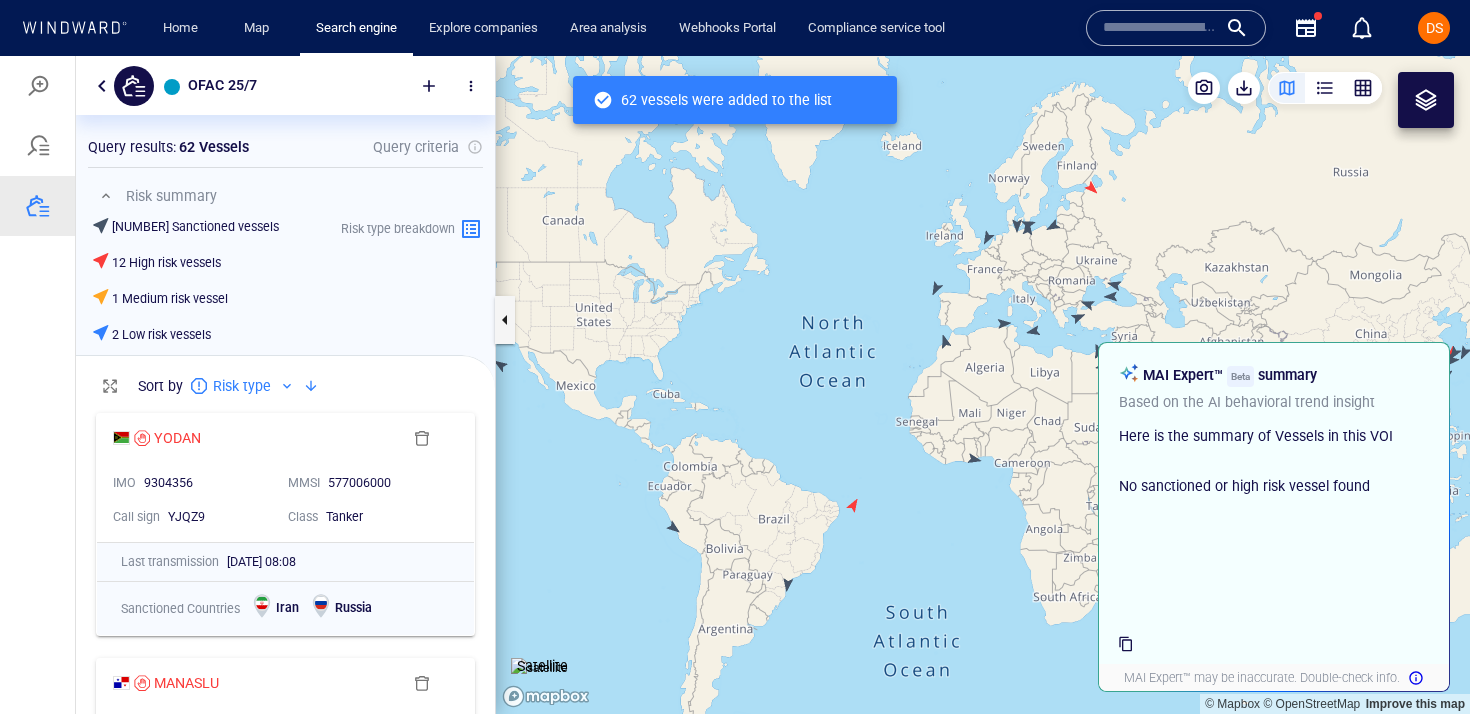 scroll, scrollTop: 311, scrollLeft: 419, axis: both 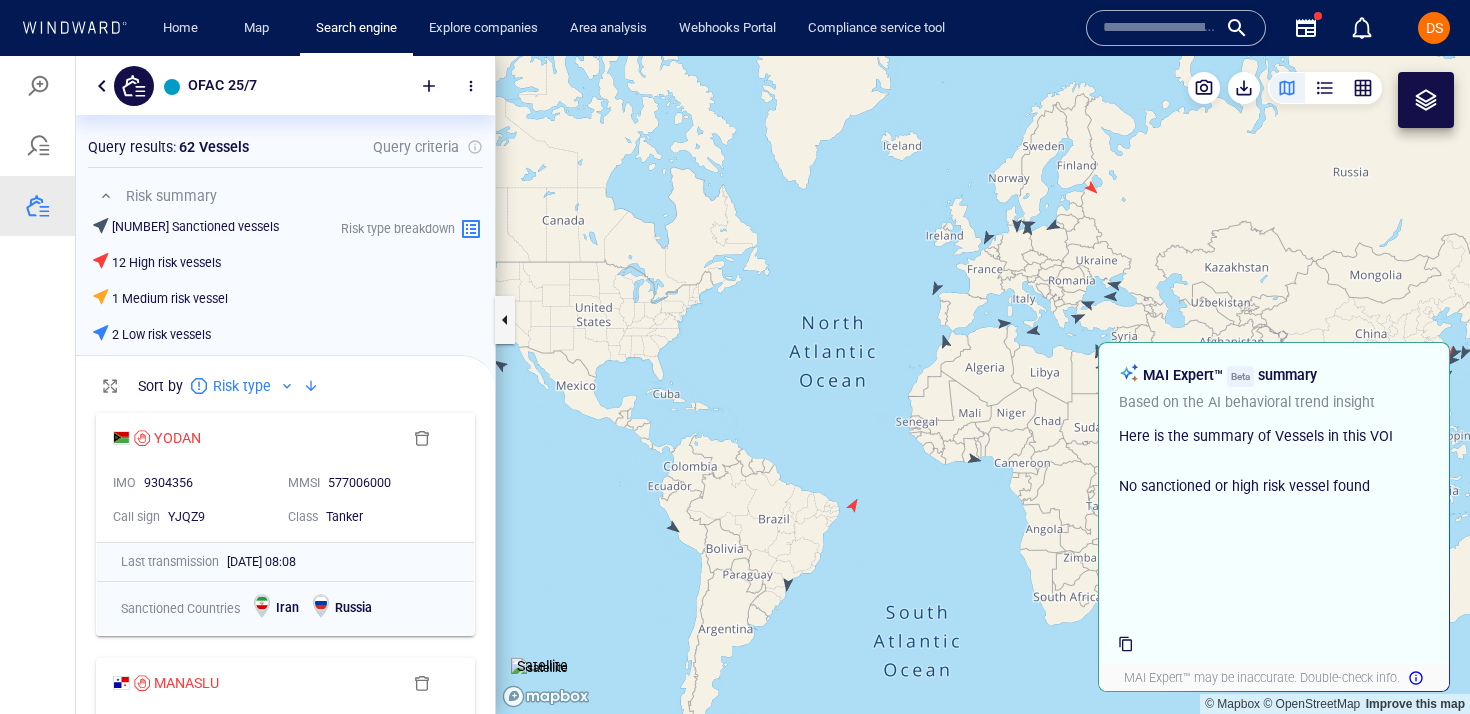 click on "2 Low risk vessels" at bounding box center (161, 335) 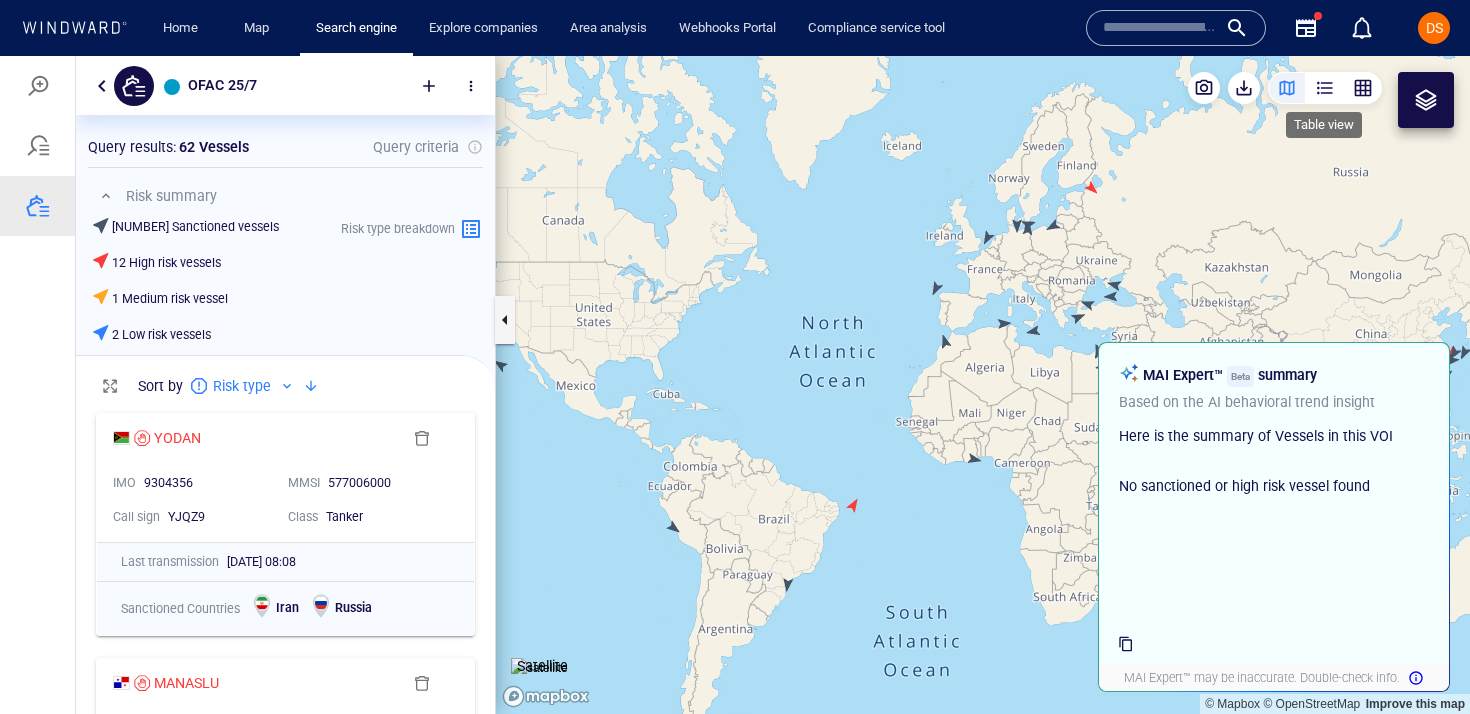 click at bounding box center (1325, 88) 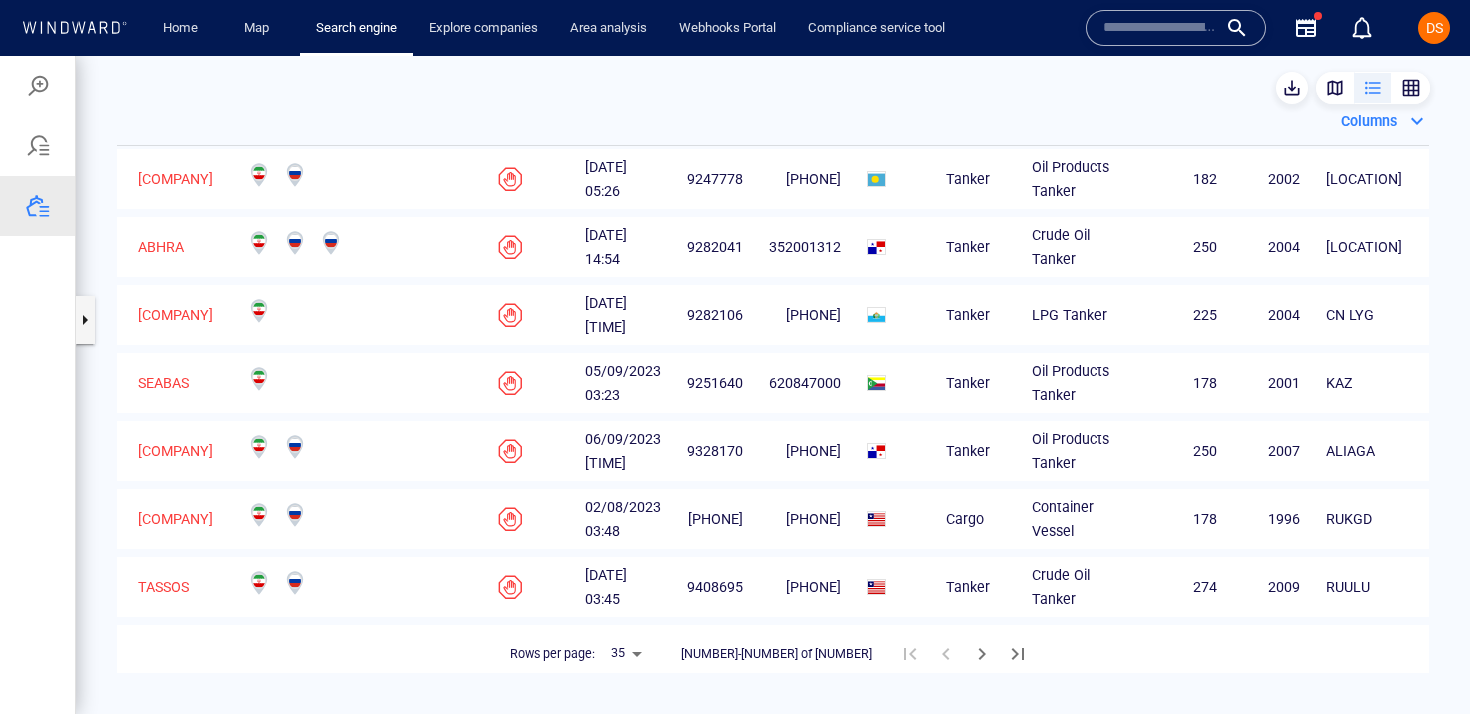 scroll, scrollTop: 0, scrollLeft: 0, axis: both 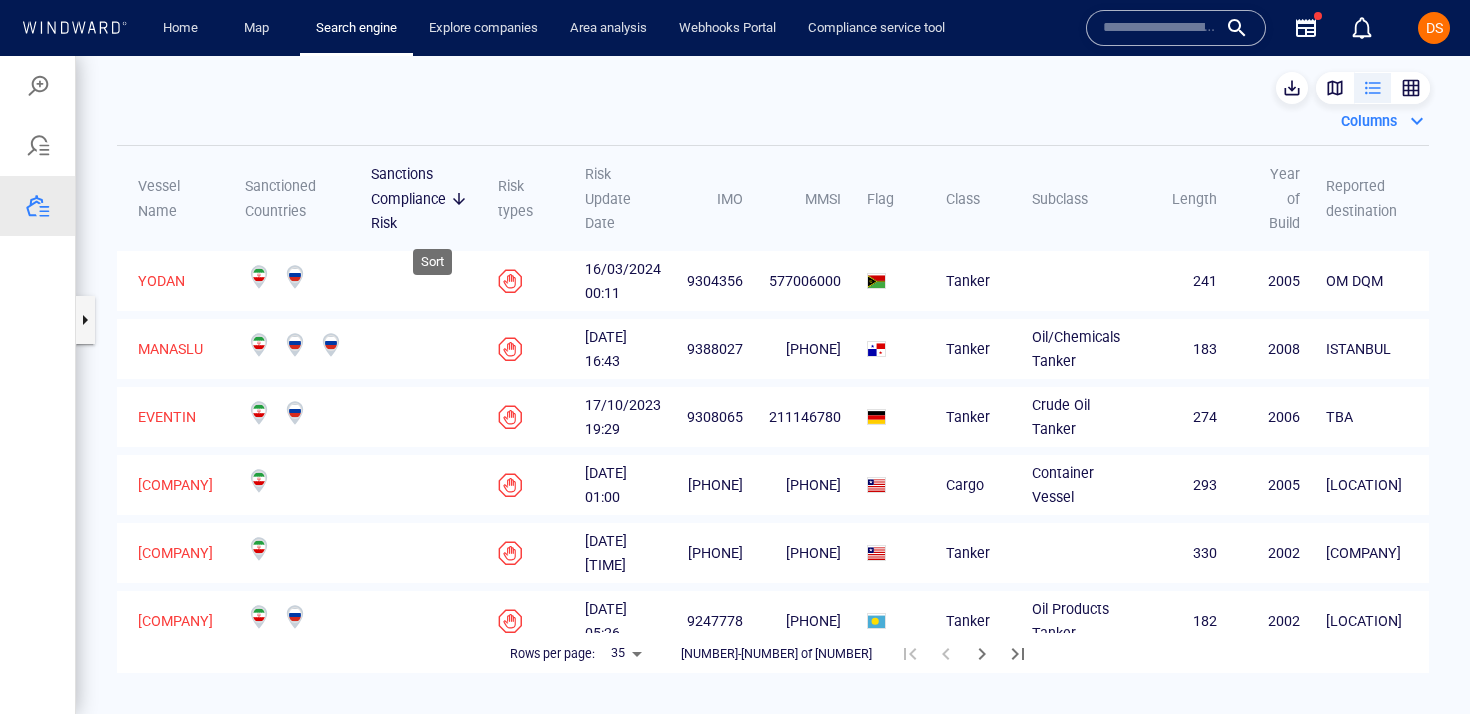 click on "Sanctions Compliance Risk" at bounding box center [408, 198] 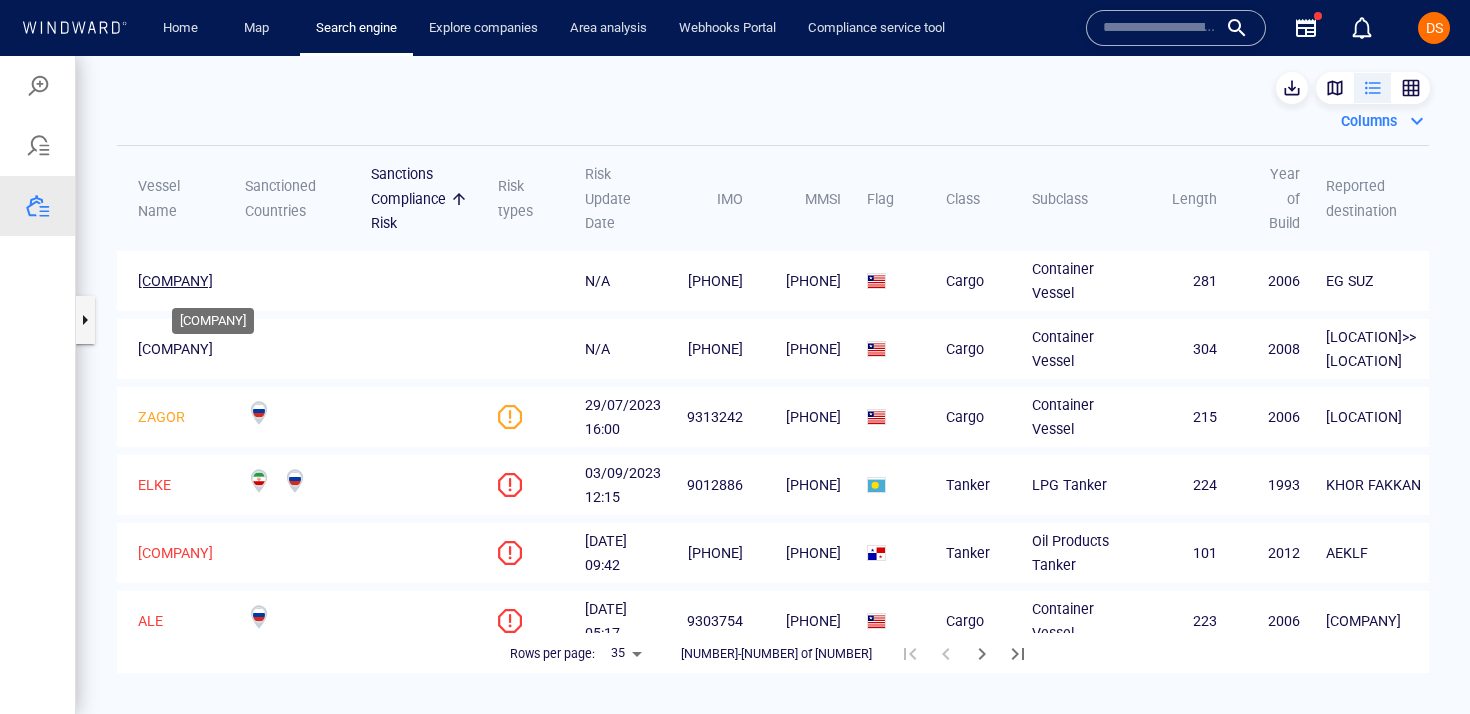 click on "YOGI" at bounding box center (175, 281) 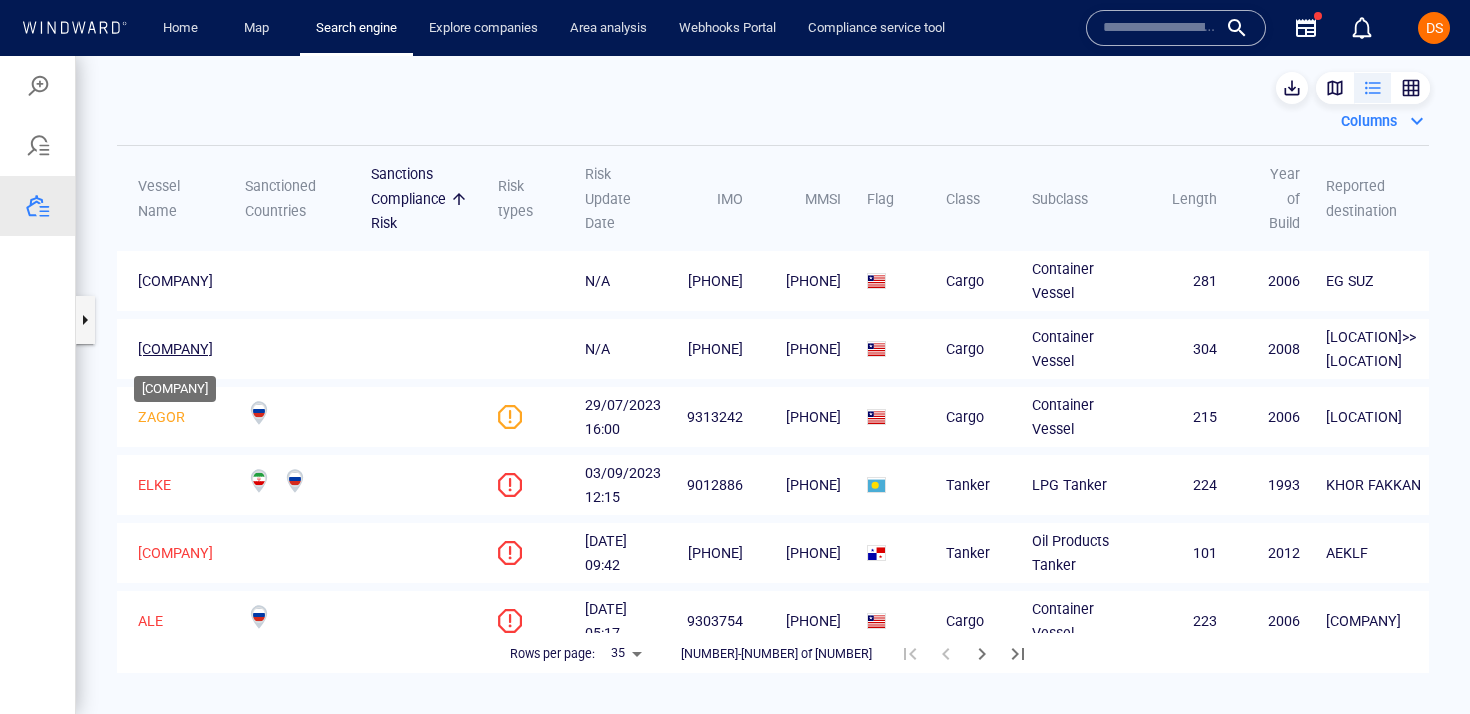 click on "HAKUNA MATATA" at bounding box center [175, 349] 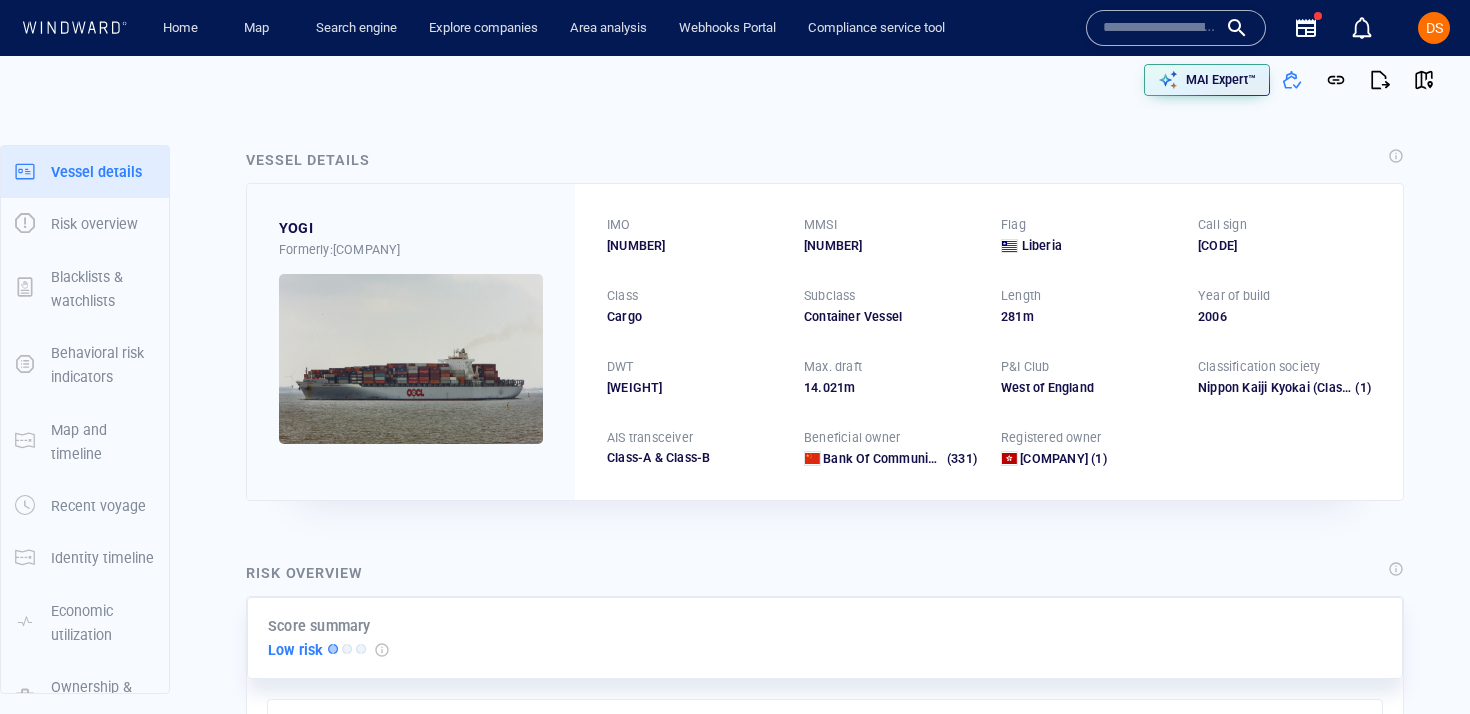 scroll, scrollTop: 0, scrollLeft: 0, axis: both 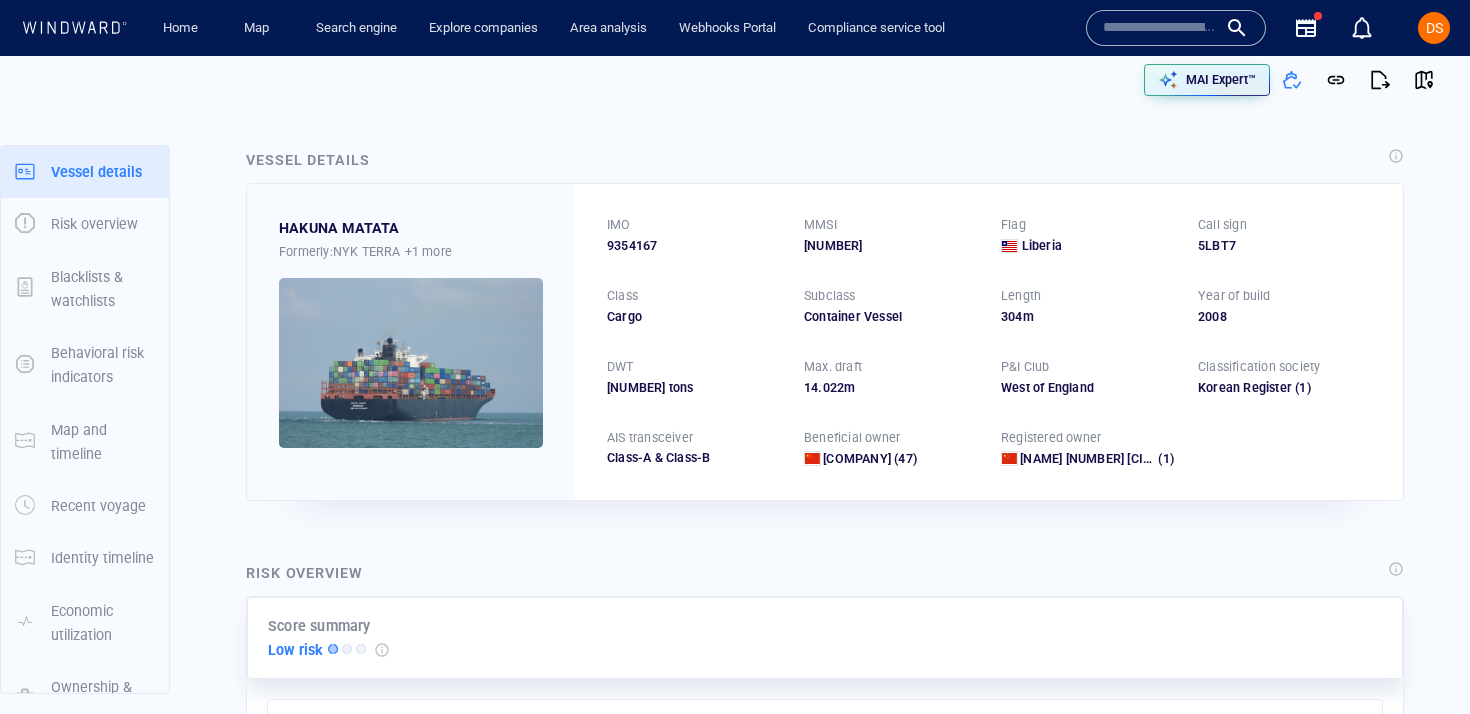 click on "Vessel details" at bounding box center (825, 161) 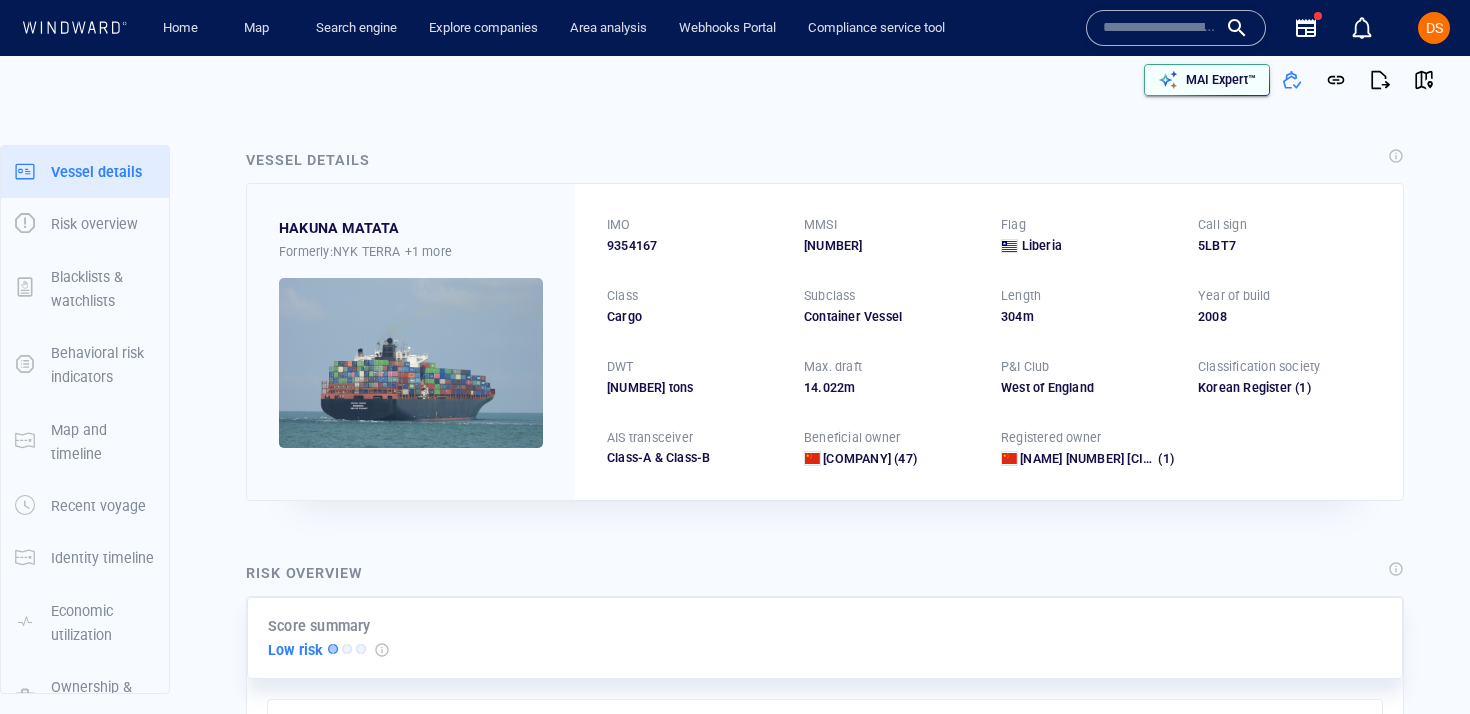 click on "MAI Expert™" at bounding box center (1221, 80) 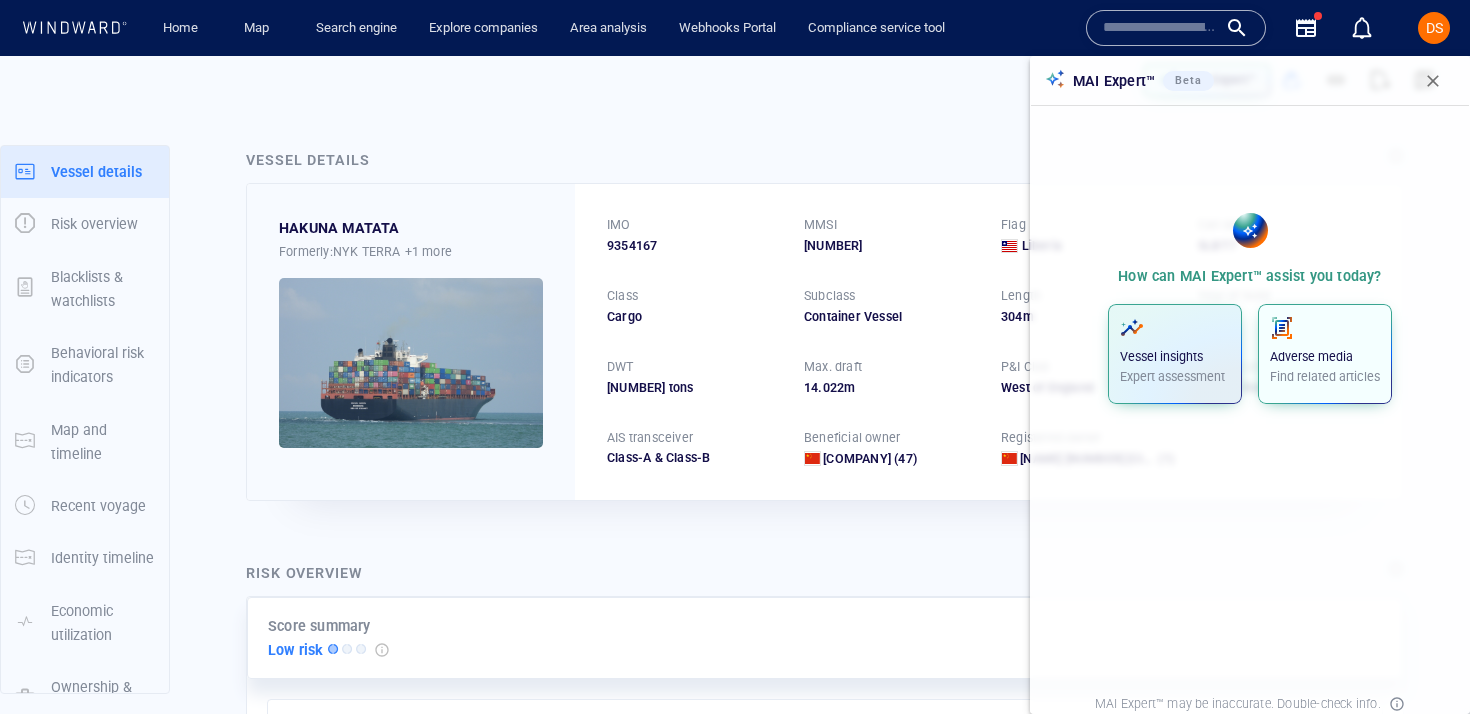 click on "Adverse media Find related articles" at bounding box center (1325, 354) 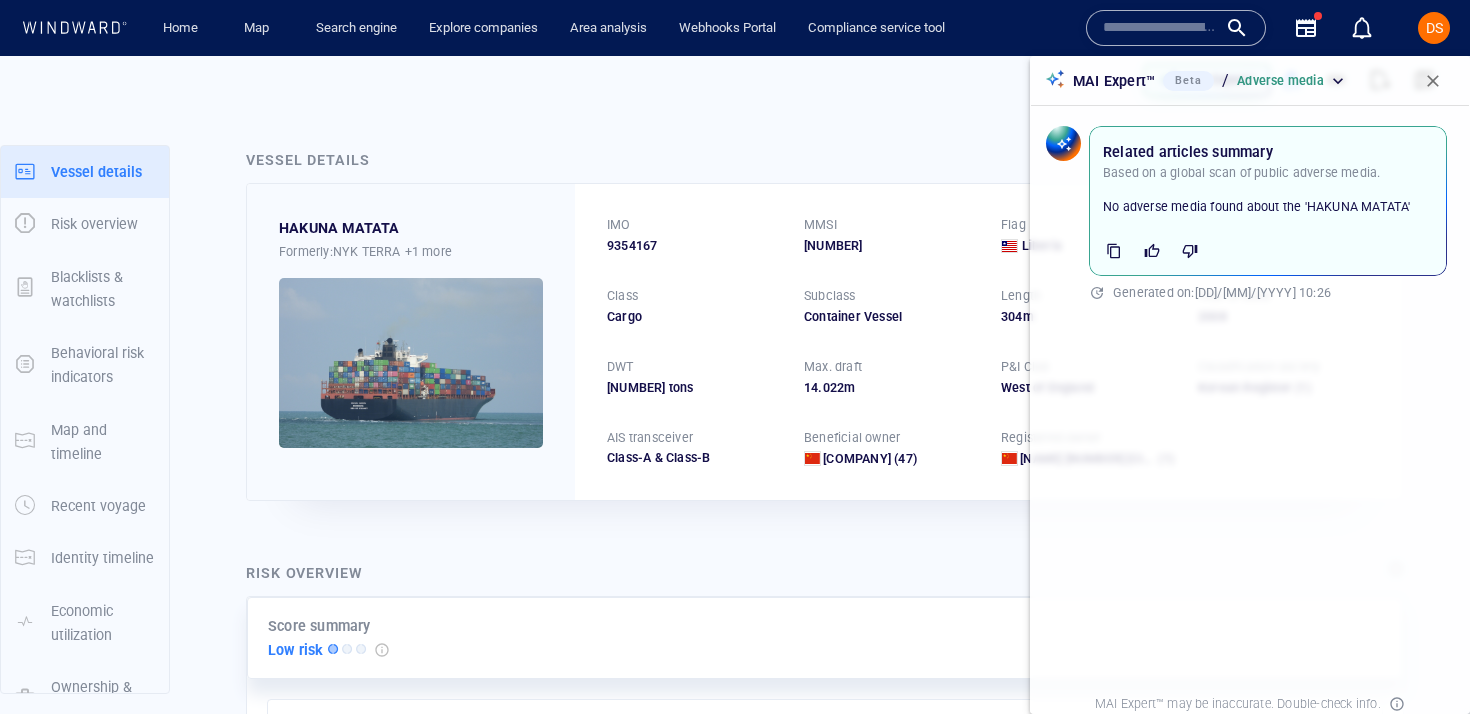 click at bounding box center (1433, 81) 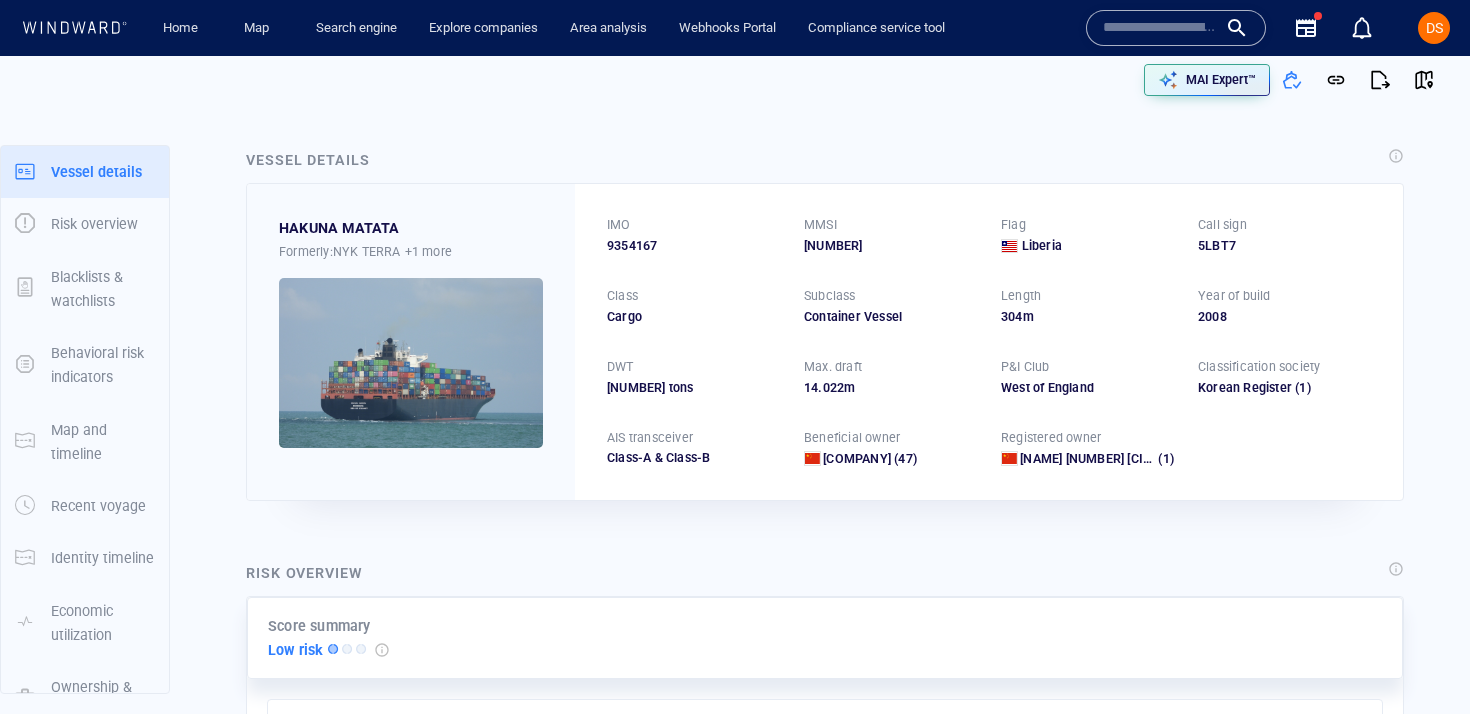click on "9354167" at bounding box center (632, 246) 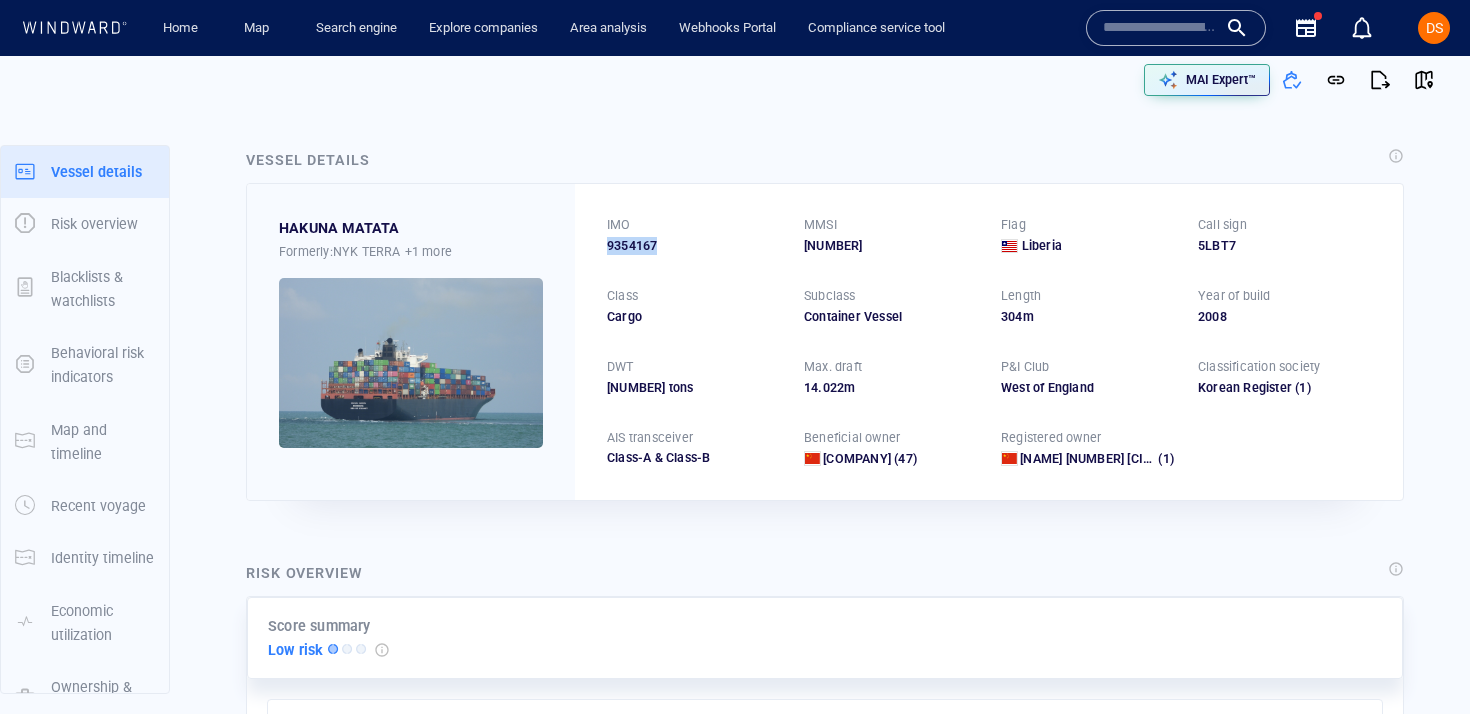 click on "9354167" at bounding box center [632, 246] 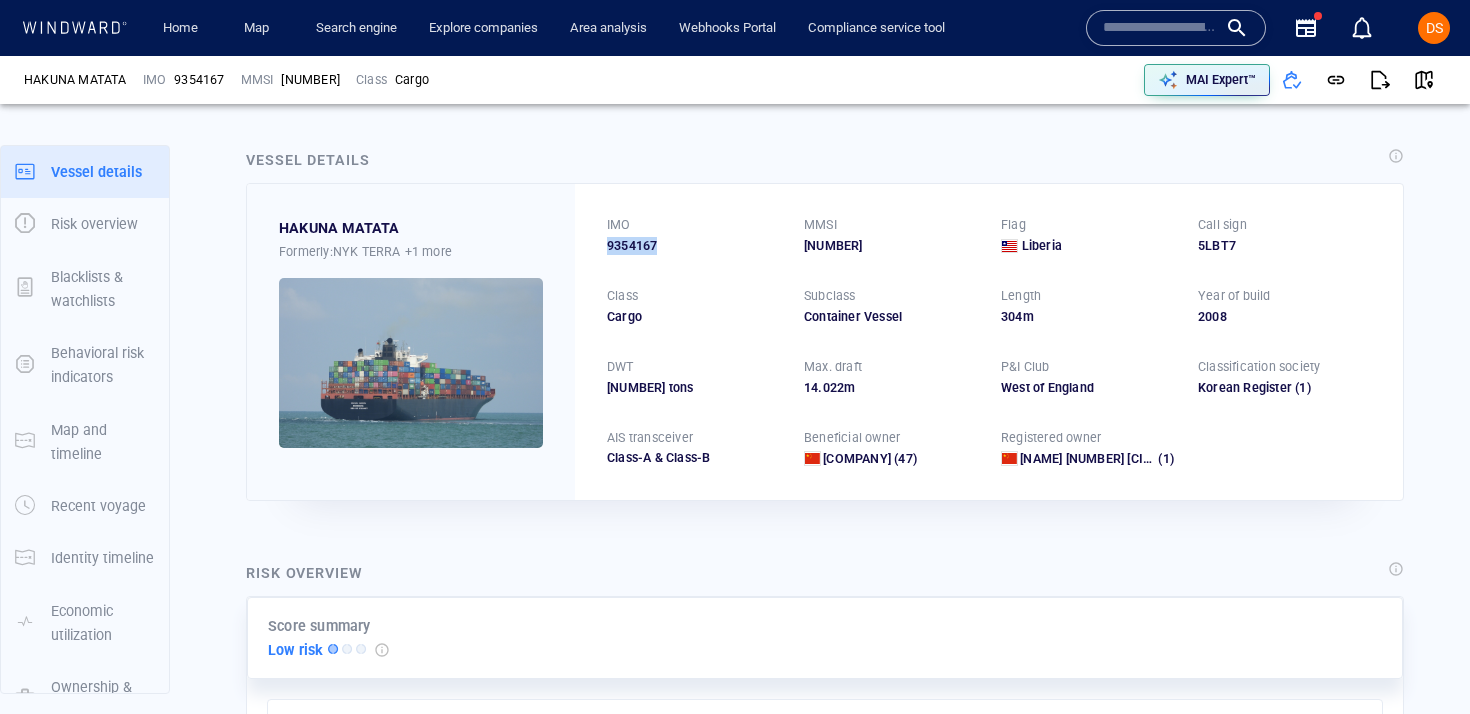 scroll, scrollTop: 600, scrollLeft: 0, axis: vertical 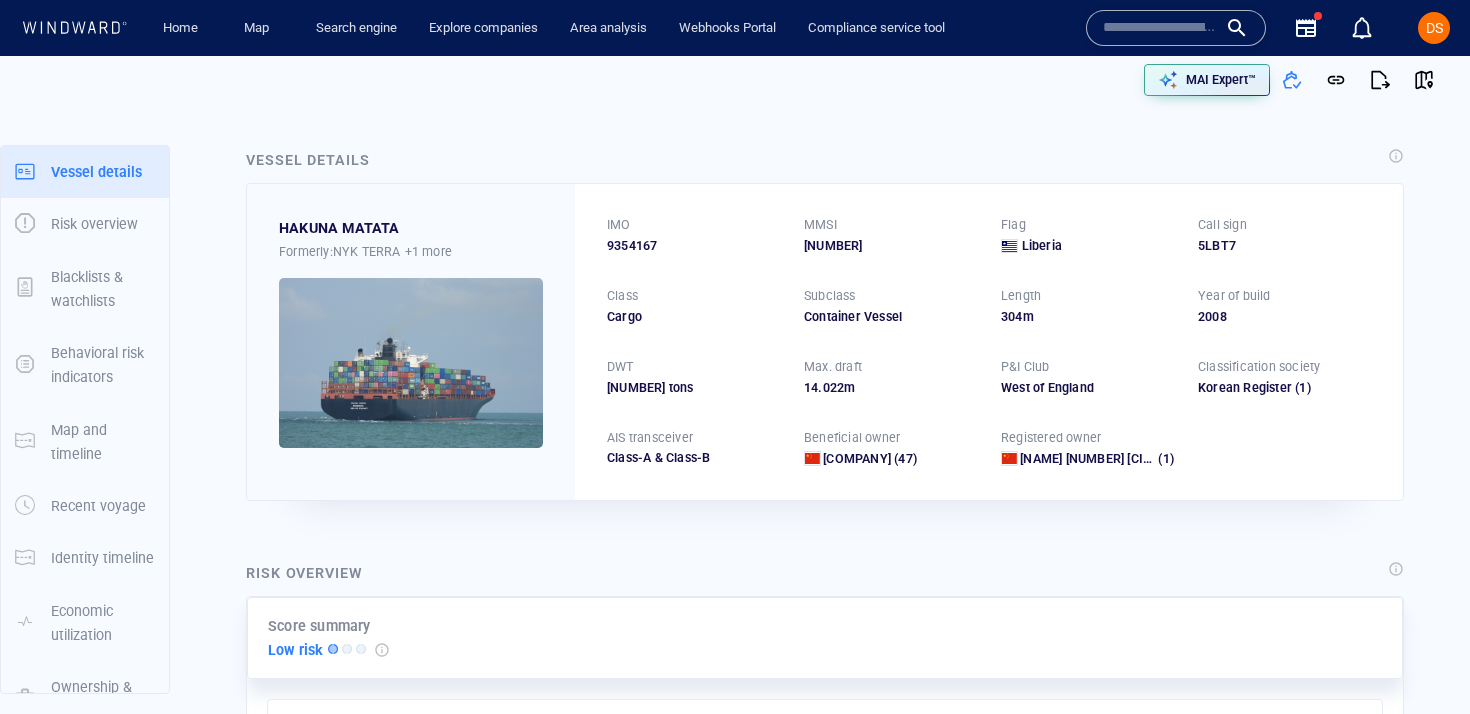 click on "Vessel details" at bounding box center (825, 161) 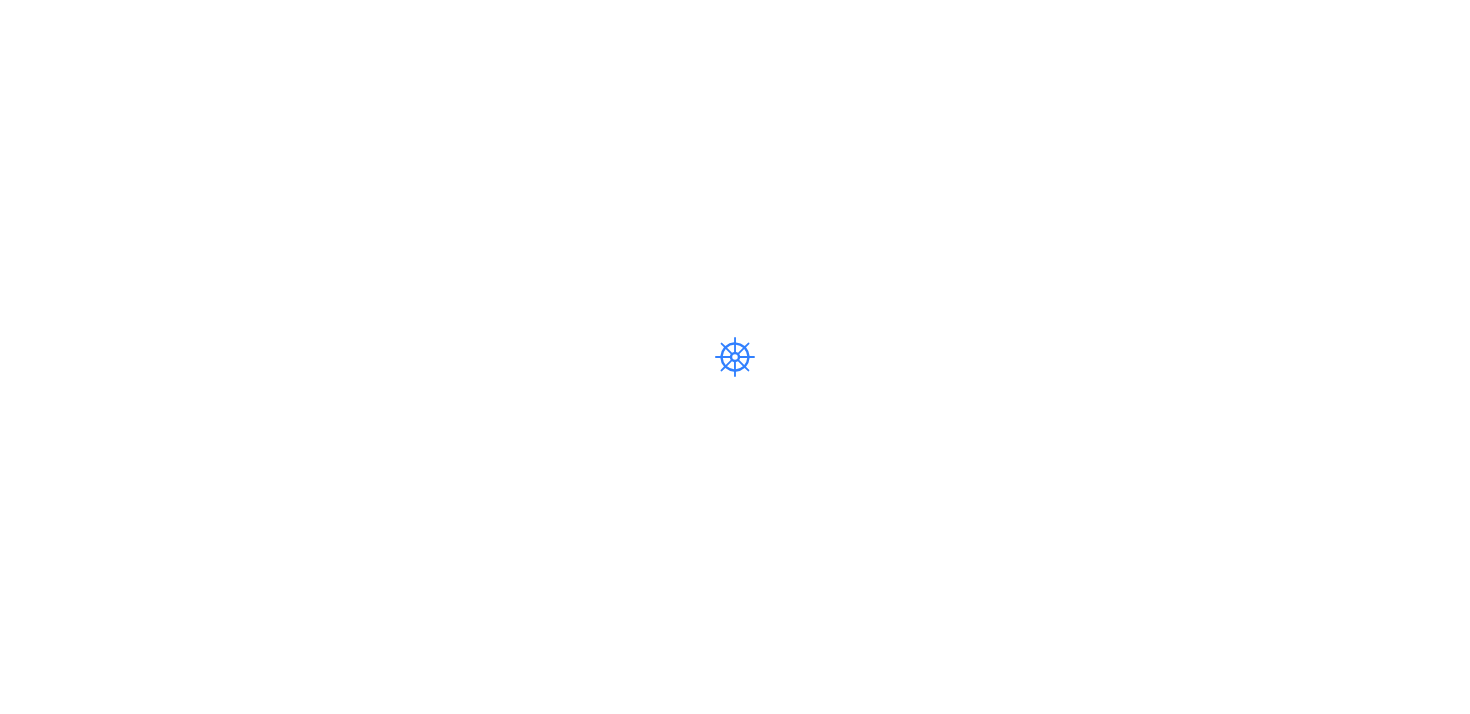 scroll, scrollTop: 0, scrollLeft: 0, axis: both 